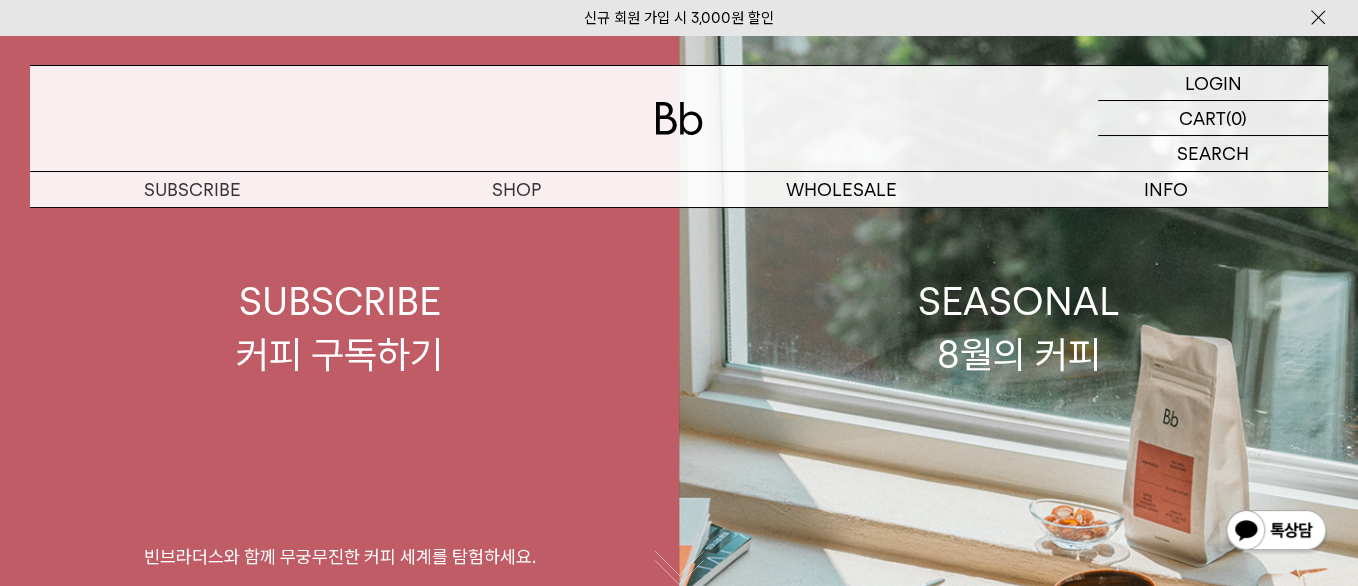 scroll, scrollTop: 0, scrollLeft: 0, axis: both 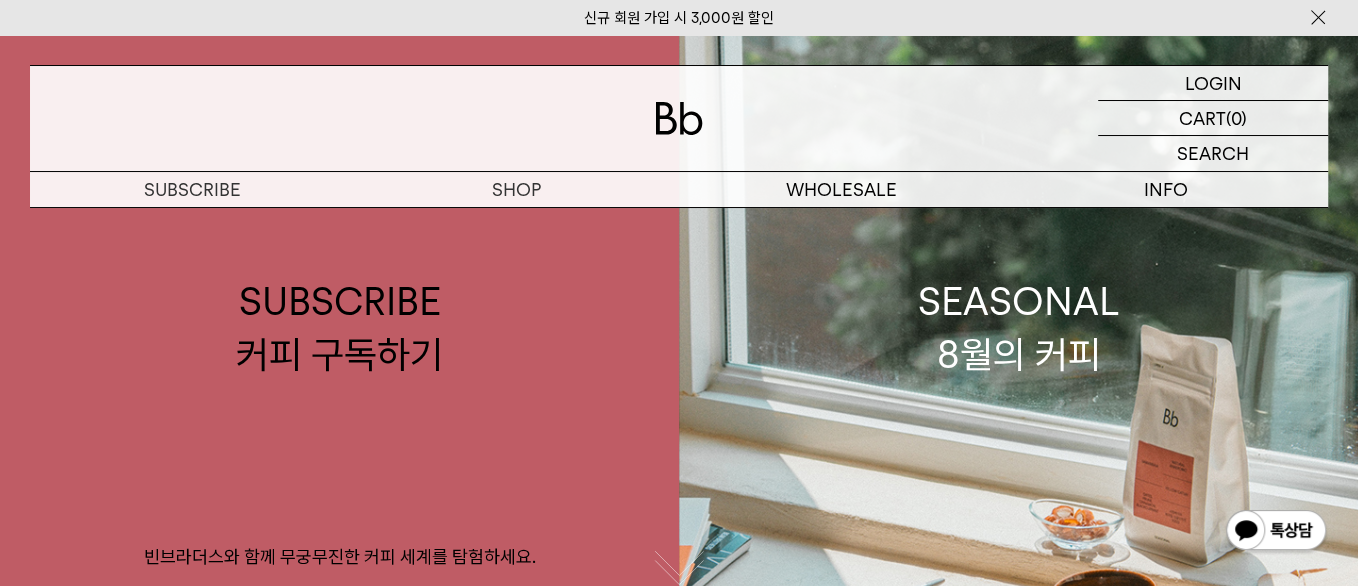 click on "숍" at bounding box center (0, 0) 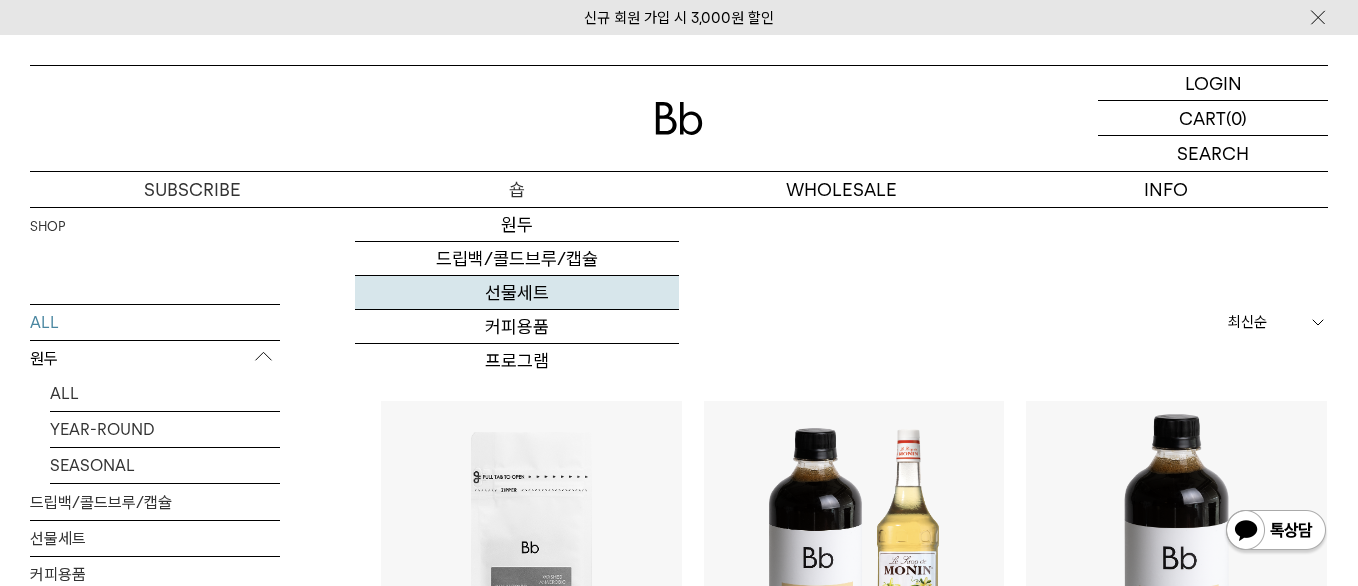 scroll, scrollTop: 0, scrollLeft: 0, axis: both 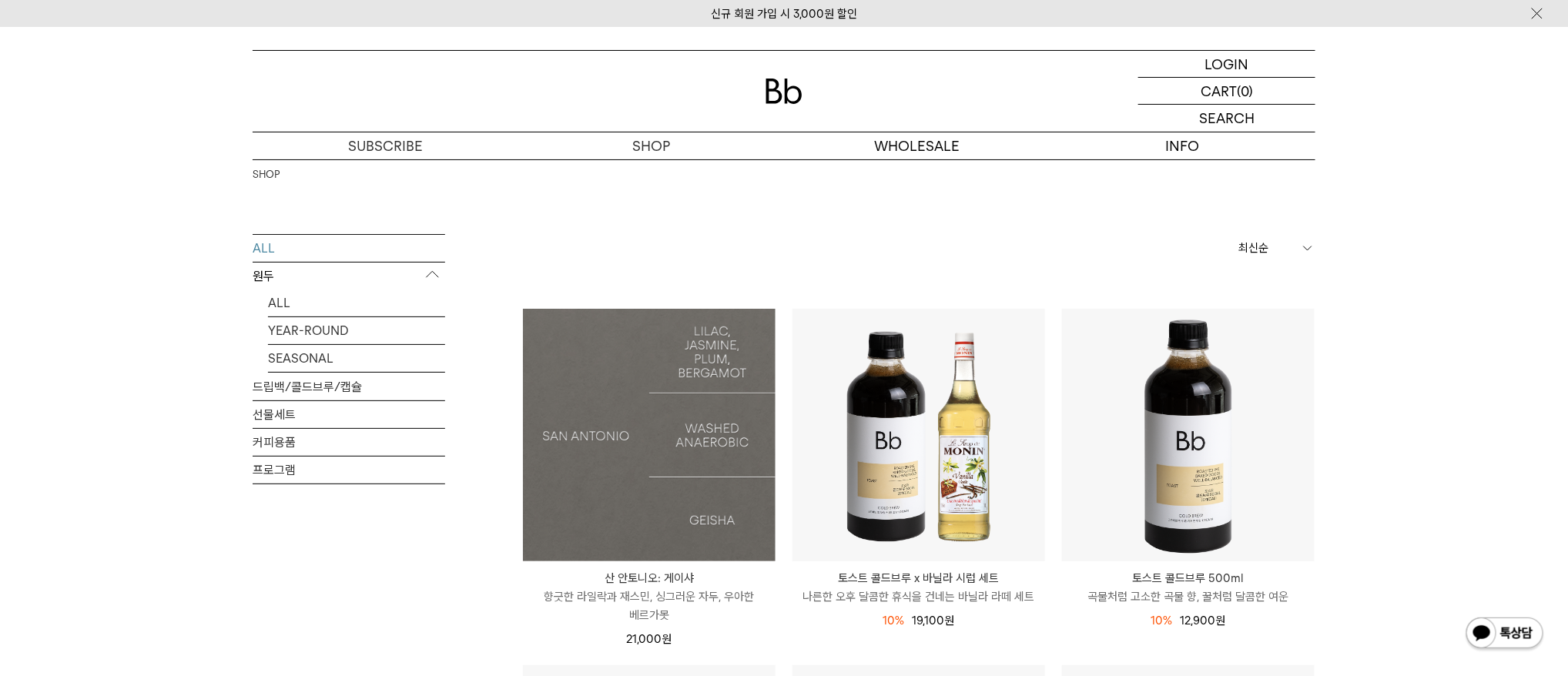 click at bounding box center (649, 435) 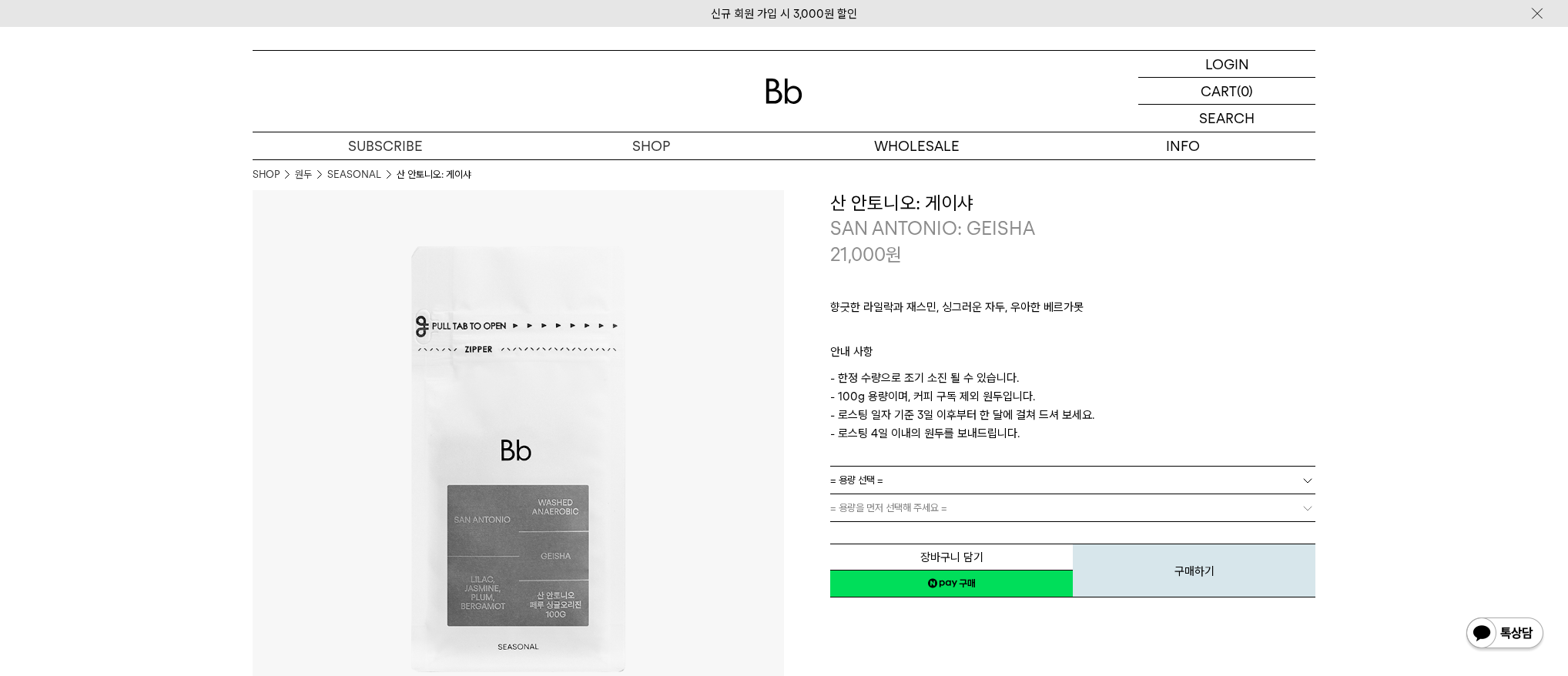 scroll, scrollTop: 0, scrollLeft: 0, axis: both 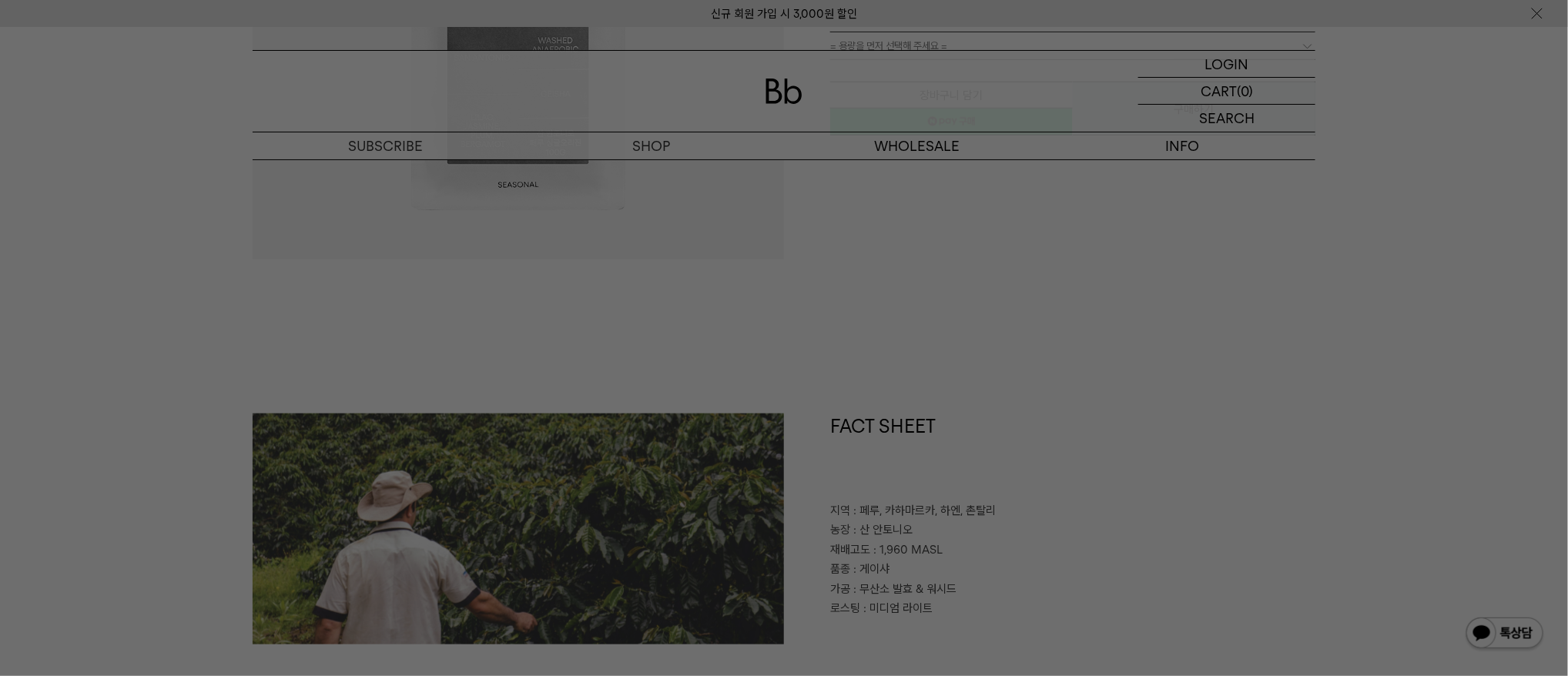 drag, startPoint x: 1151, startPoint y: 560, endPoint x: 1129, endPoint y: 537, distance: 31.827661 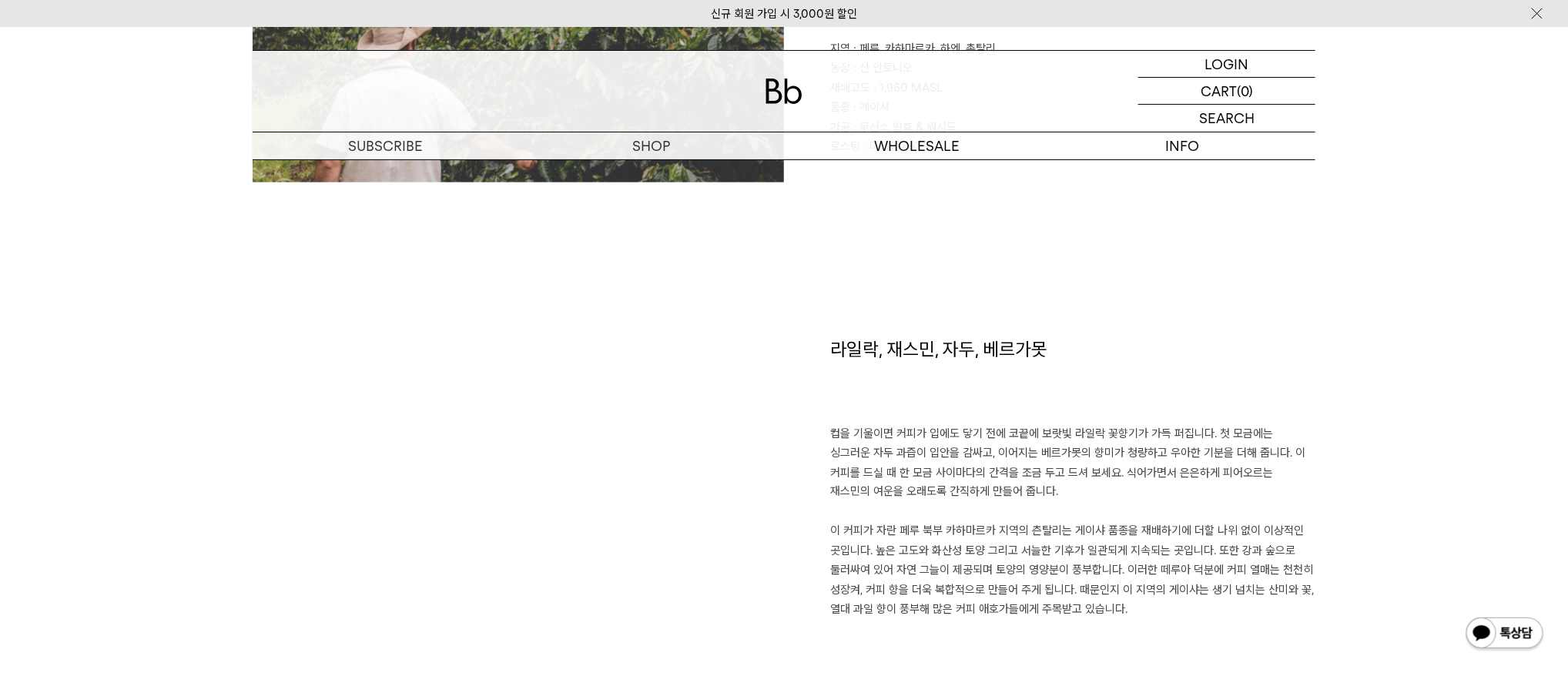 scroll, scrollTop: 1078, scrollLeft: 0, axis: vertical 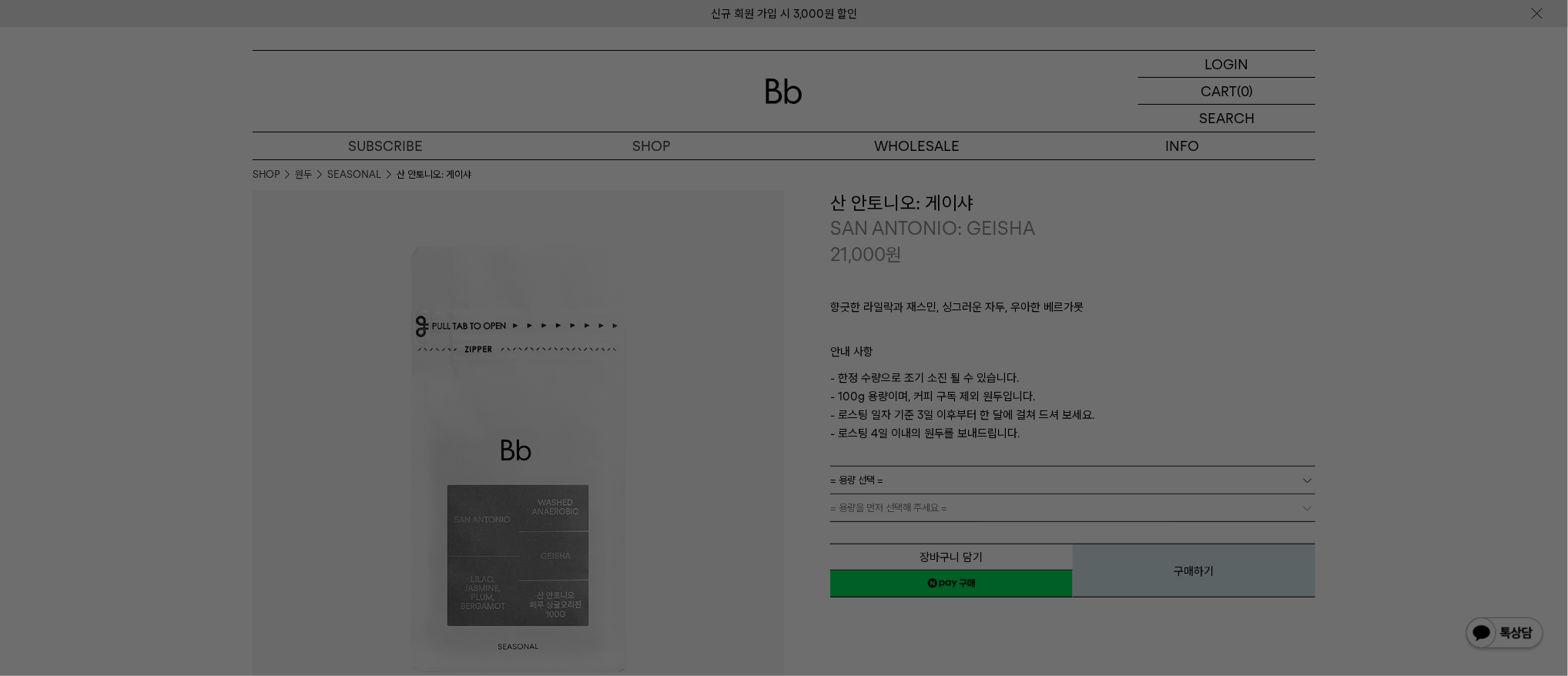 drag, startPoint x: 993, startPoint y: 212, endPoint x: 984, endPoint y: 195, distance: 19.235384 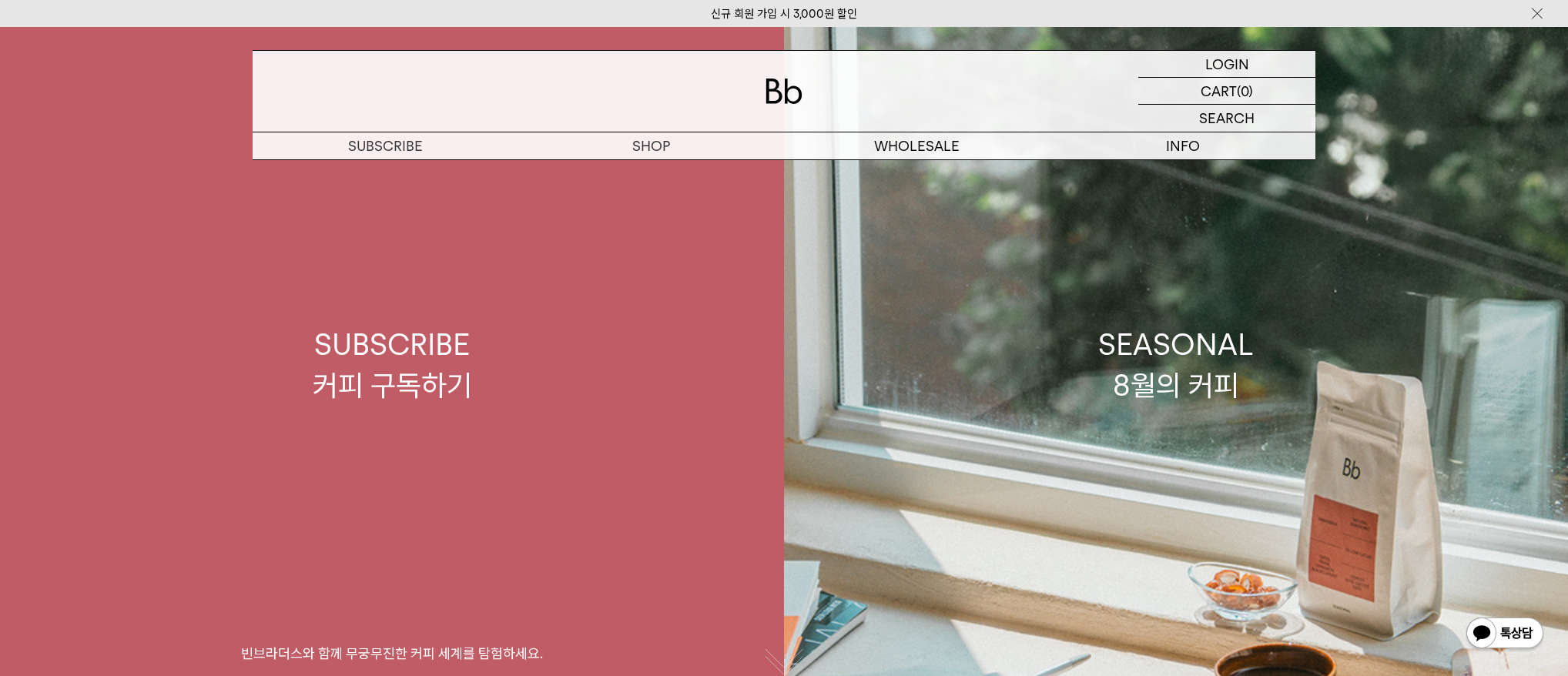 scroll, scrollTop: 0, scrollLeft: 0, axis: both 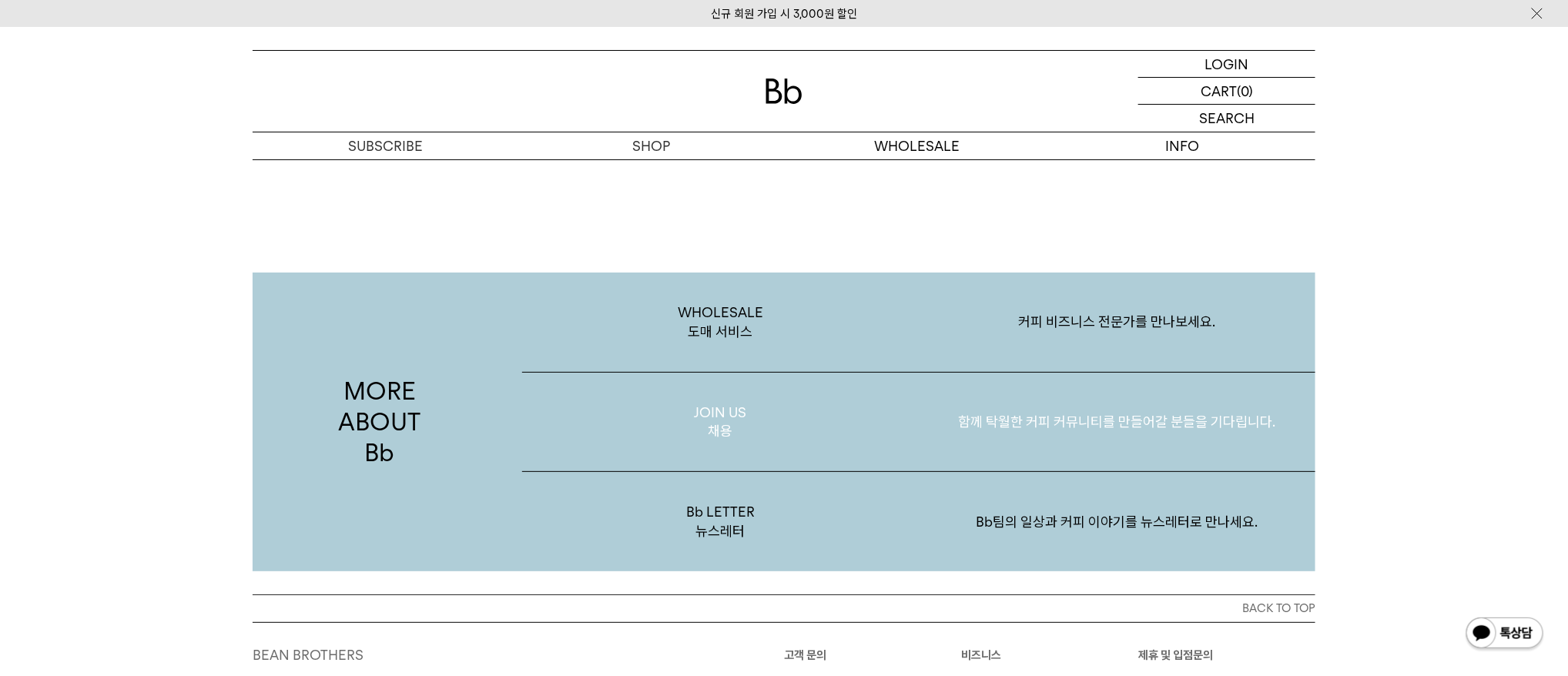 click on "JOIN US 채용" at bounding box center (720, 422) 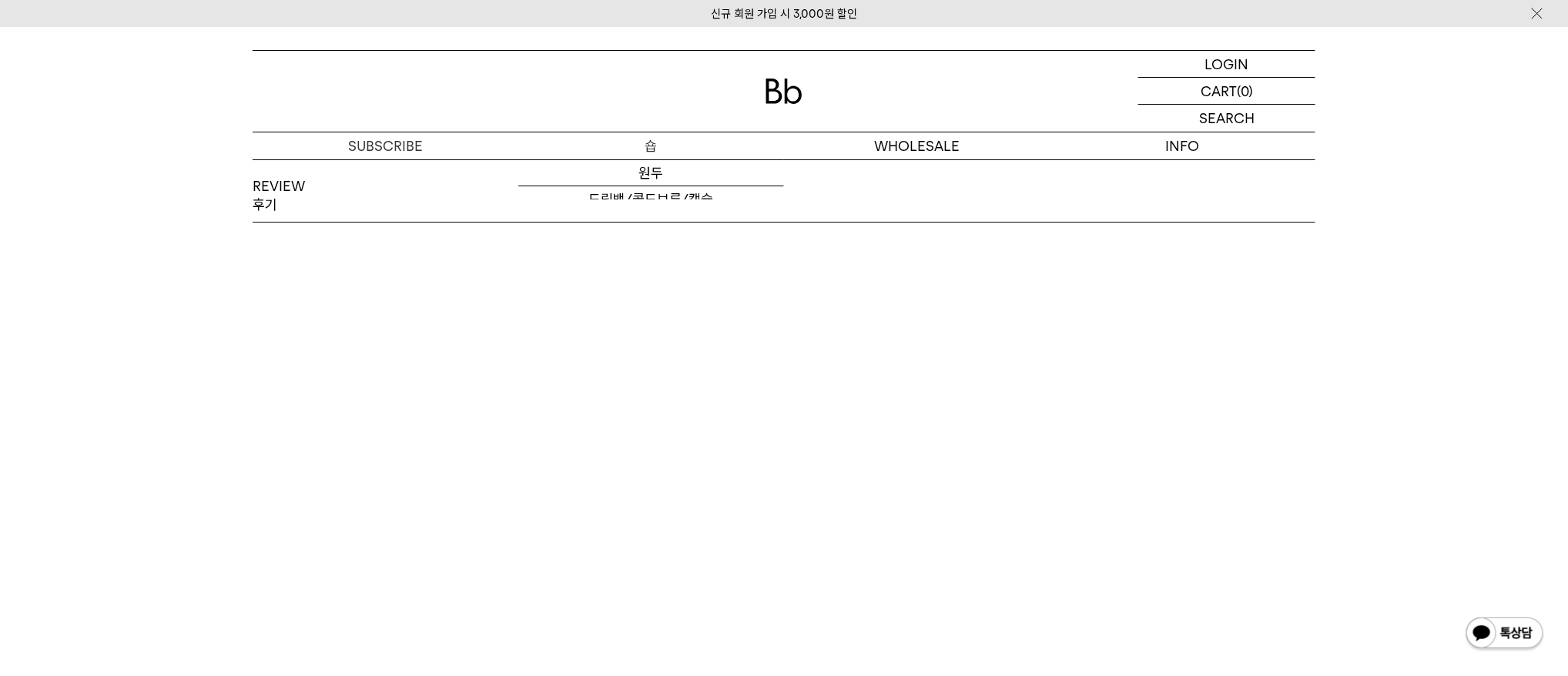 scroll, scrollTop: 2156, scrollLeft: 0, axis: vertical 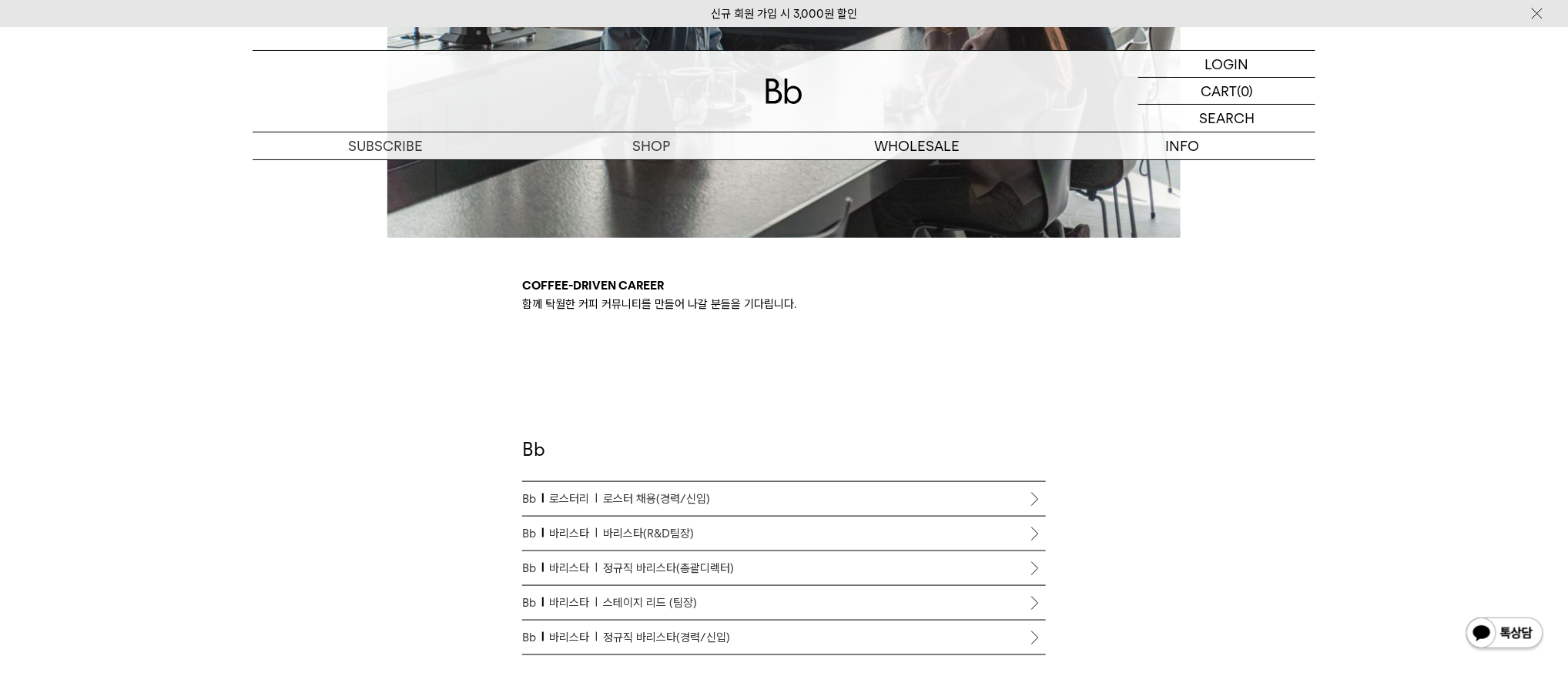 click on "Bb 로스터리 로스터 채용(경력/신입)" at bounding box center (784, 499) 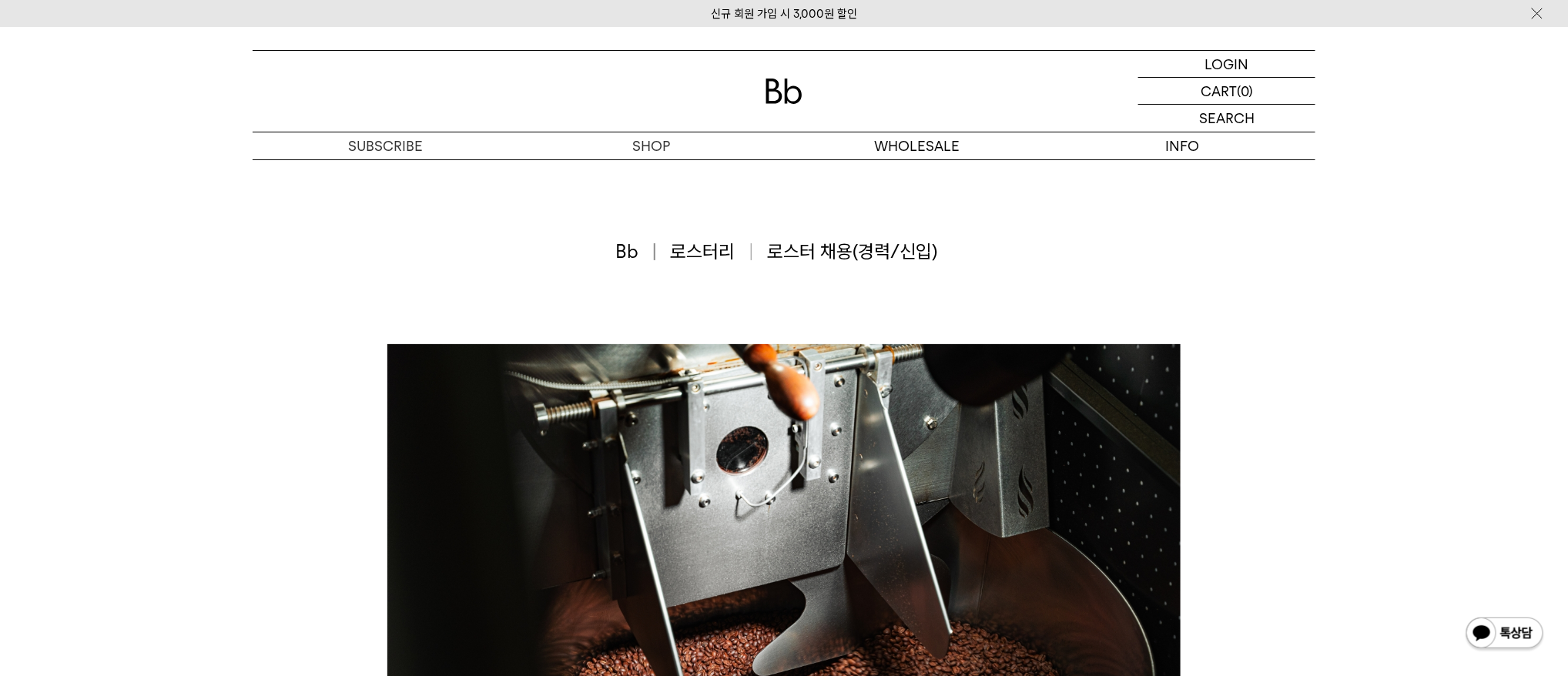 scroll, scrollTop: 0, scrollLeft: 0, axis: both 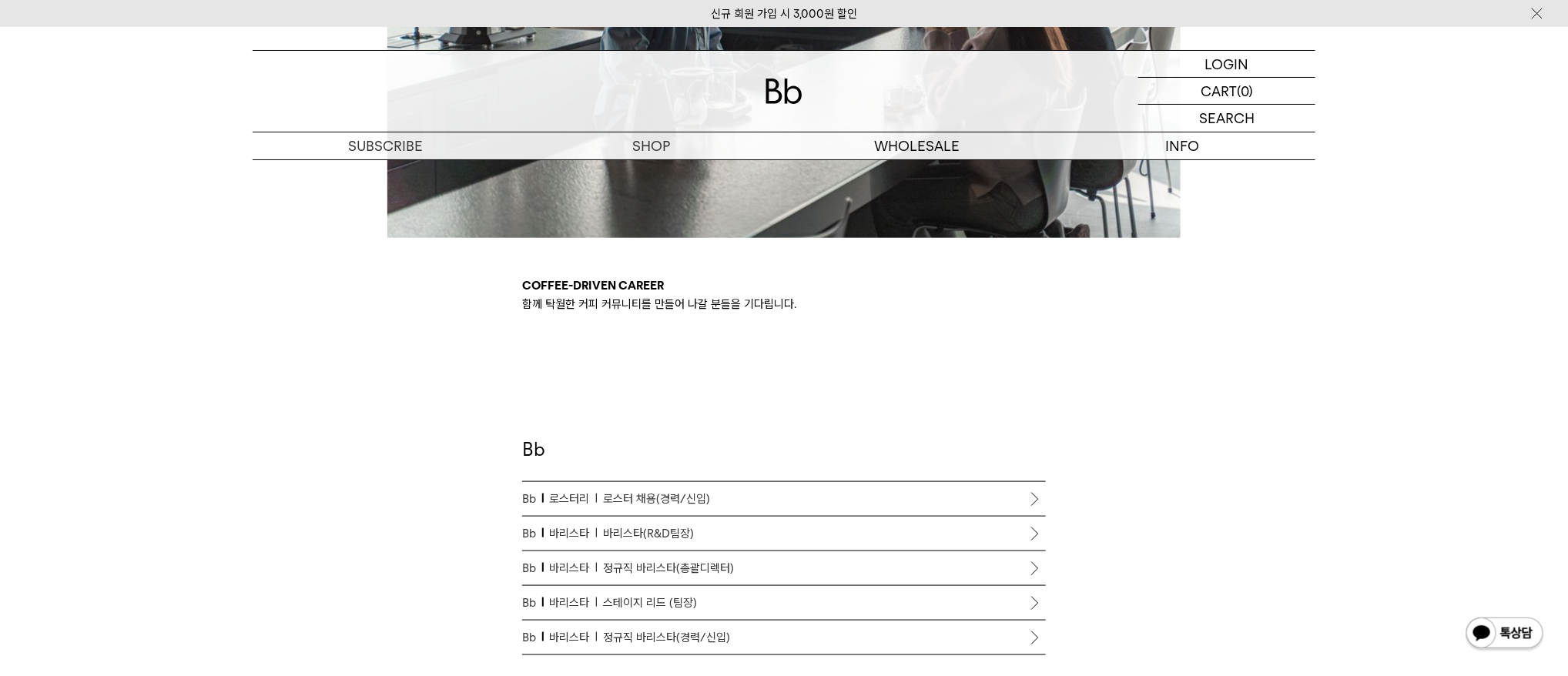 click on "정규직 바리스타(경력/신입)" at bounding box center (666, 638) 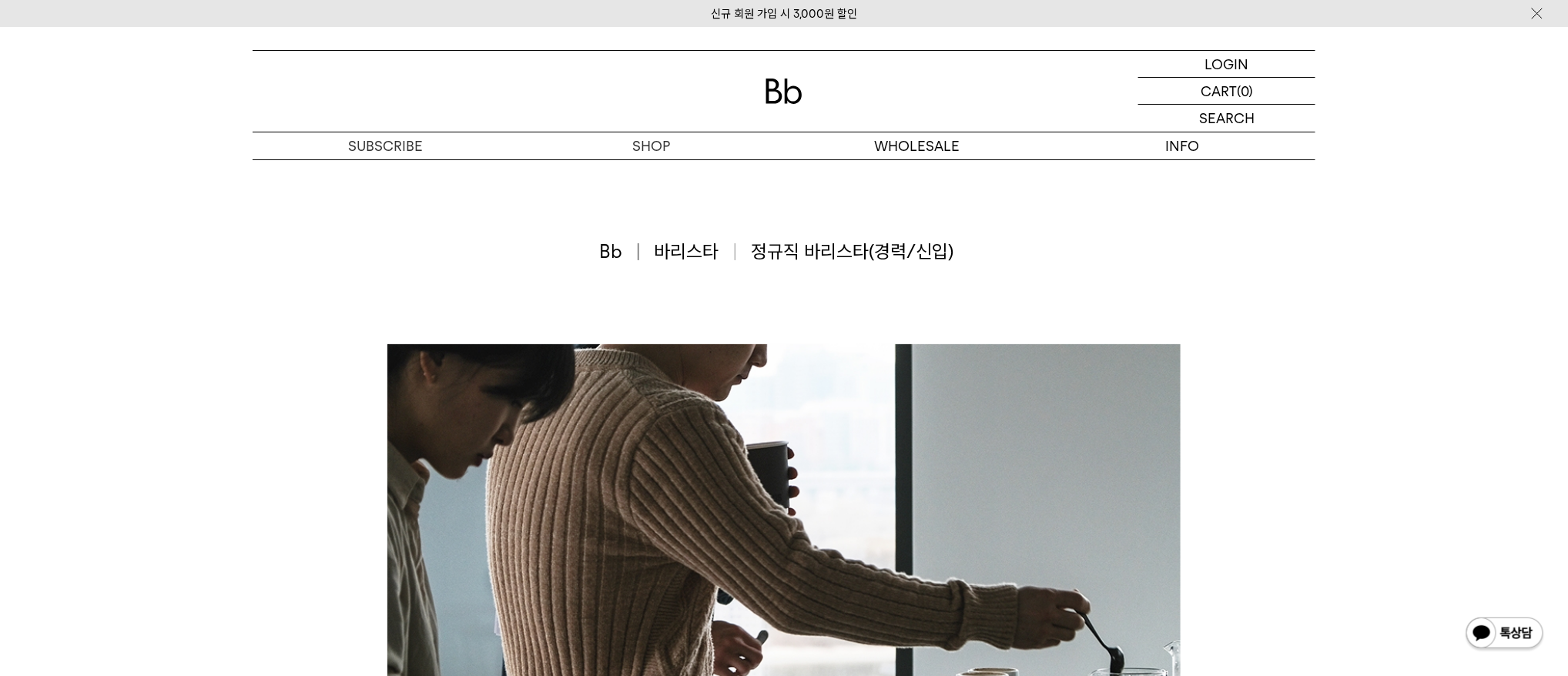 scroll, scrollTop: 0, scrollLeft: 0, axis: both 